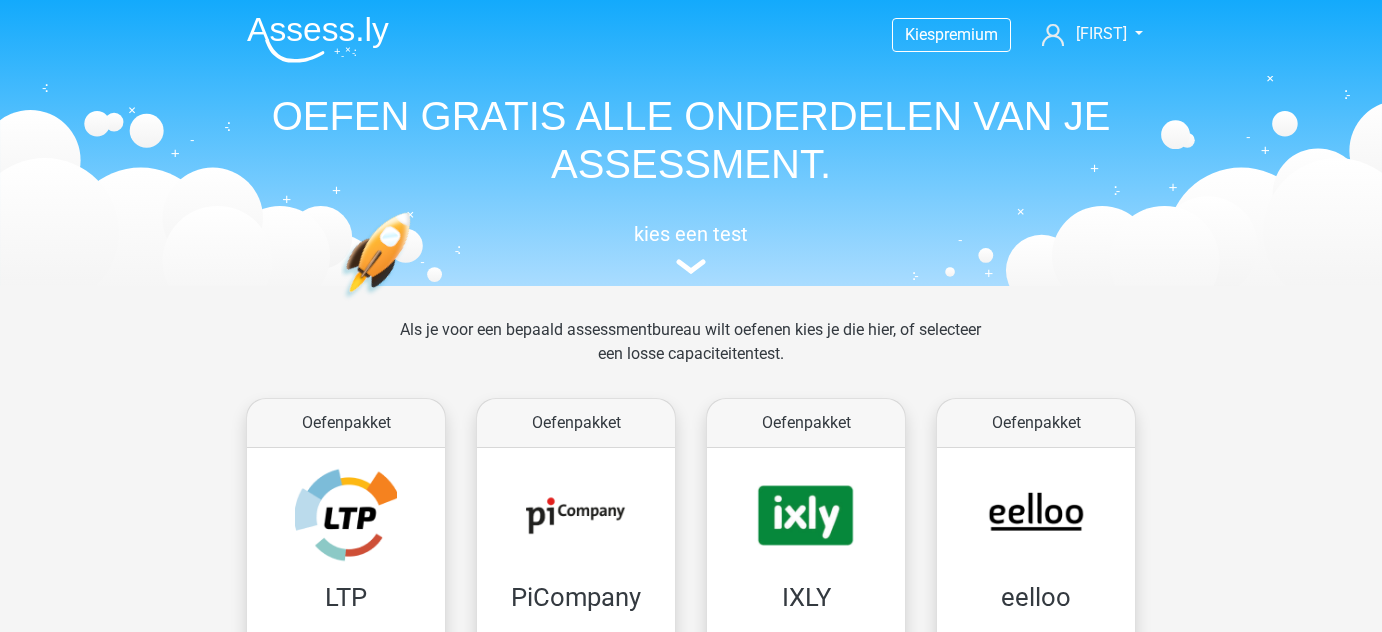scroll, scrollTop: 0, scrollLeft: 0, axis: both 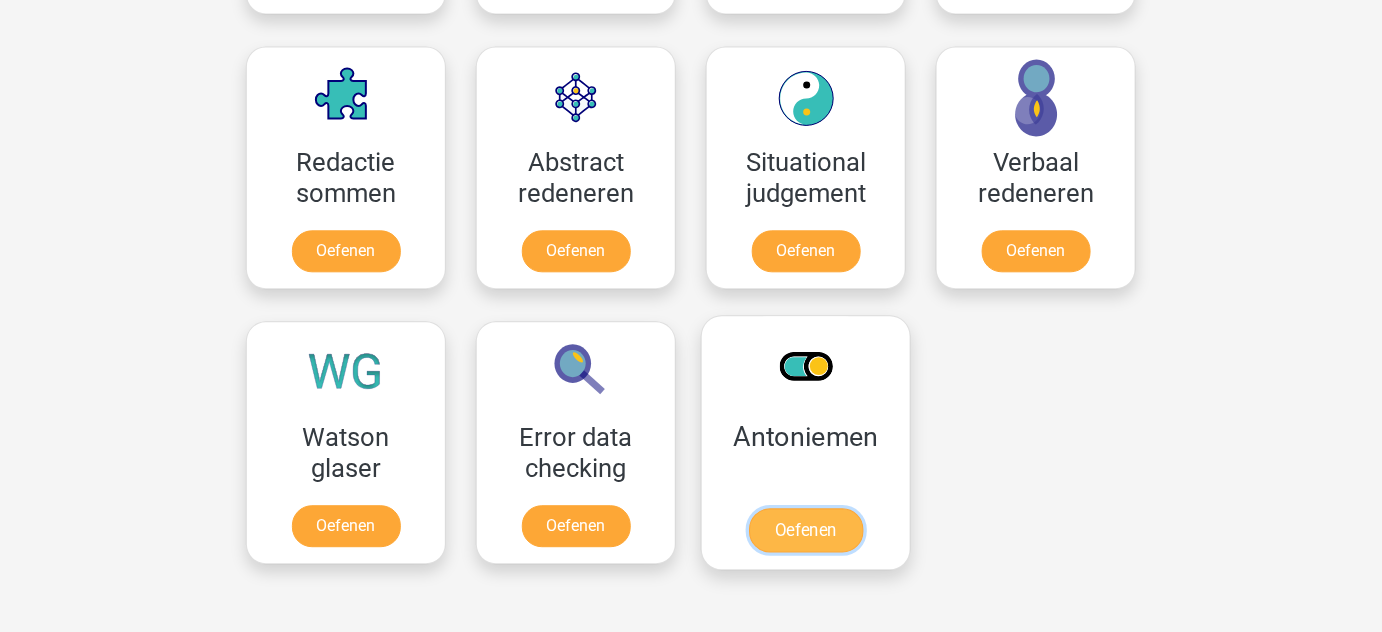 click on "Oefenen" at bounding box center (806, 530) 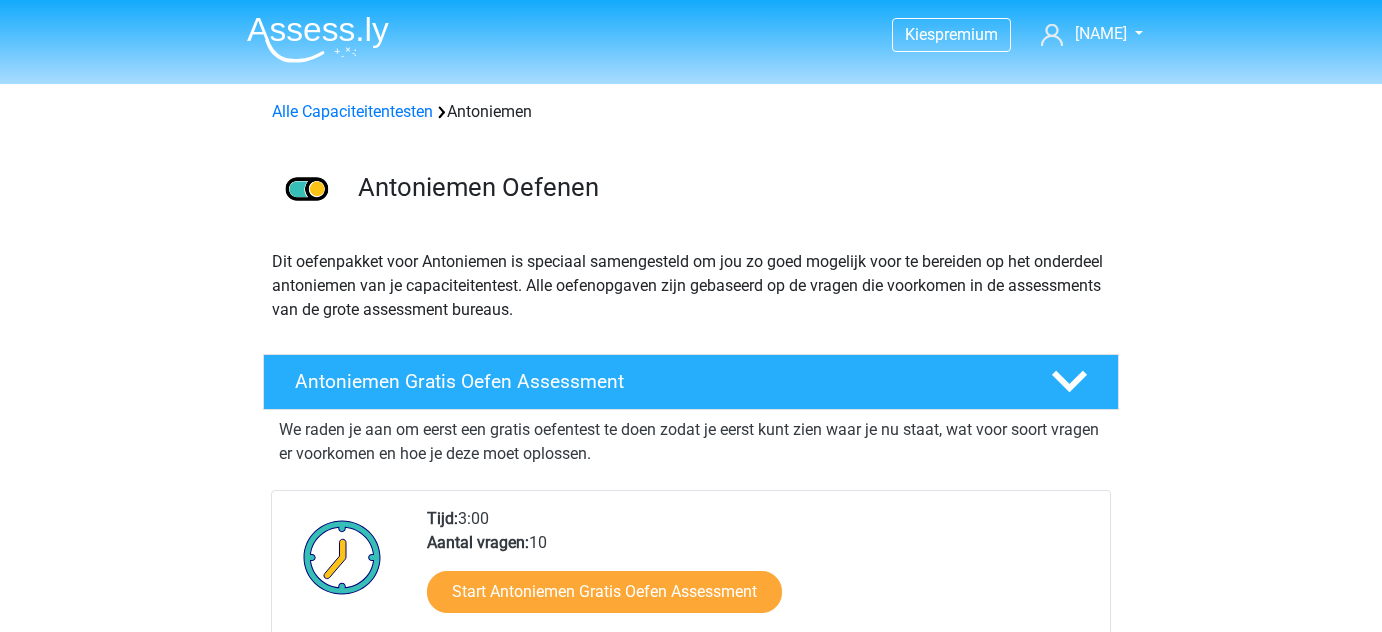 scroll, scrollTop: 0, scrollLeft: 0, axis: both 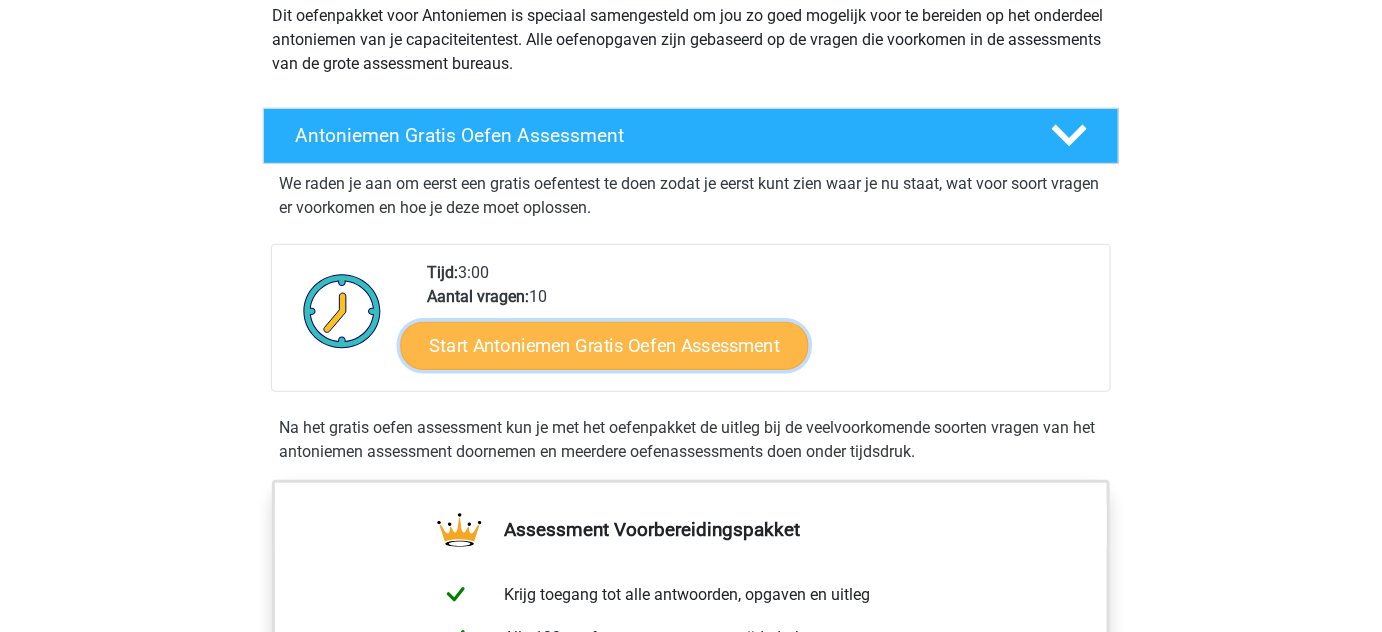 click on "Start Antoniemen
Gratis Oefen Assessment" at bounding box center [605, 345] 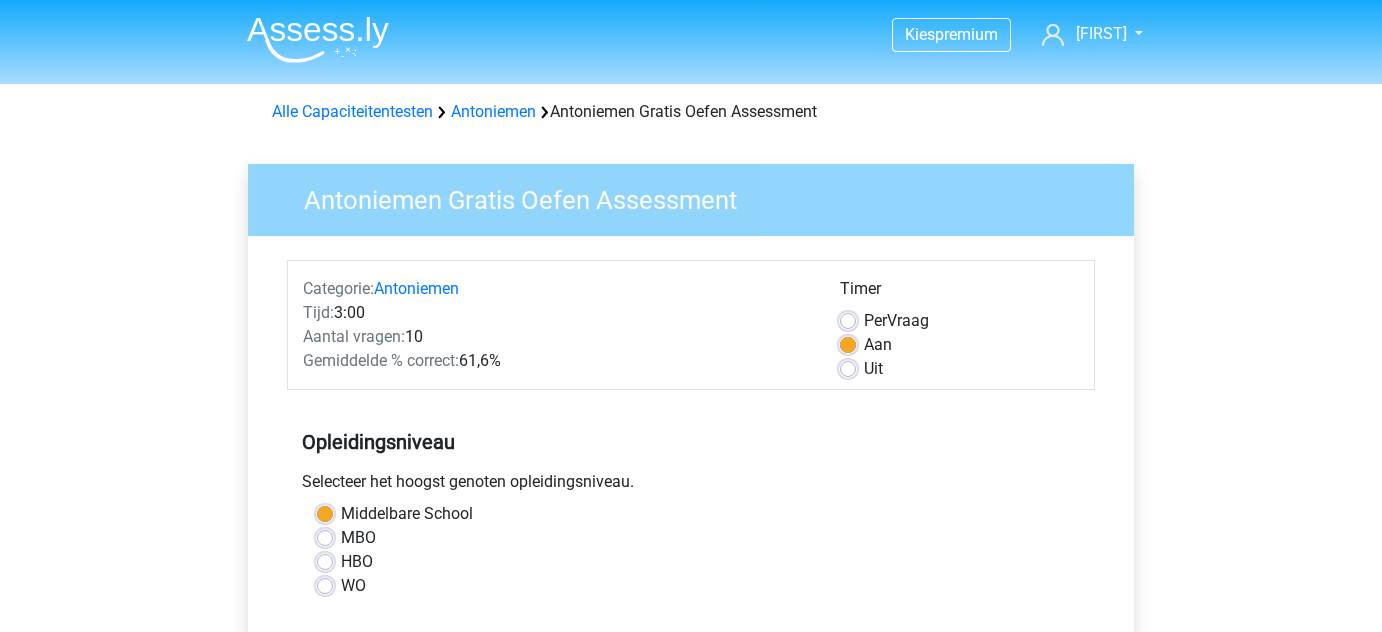 scroll, scrollTop: 0, scrollLeft: 0, axis: both 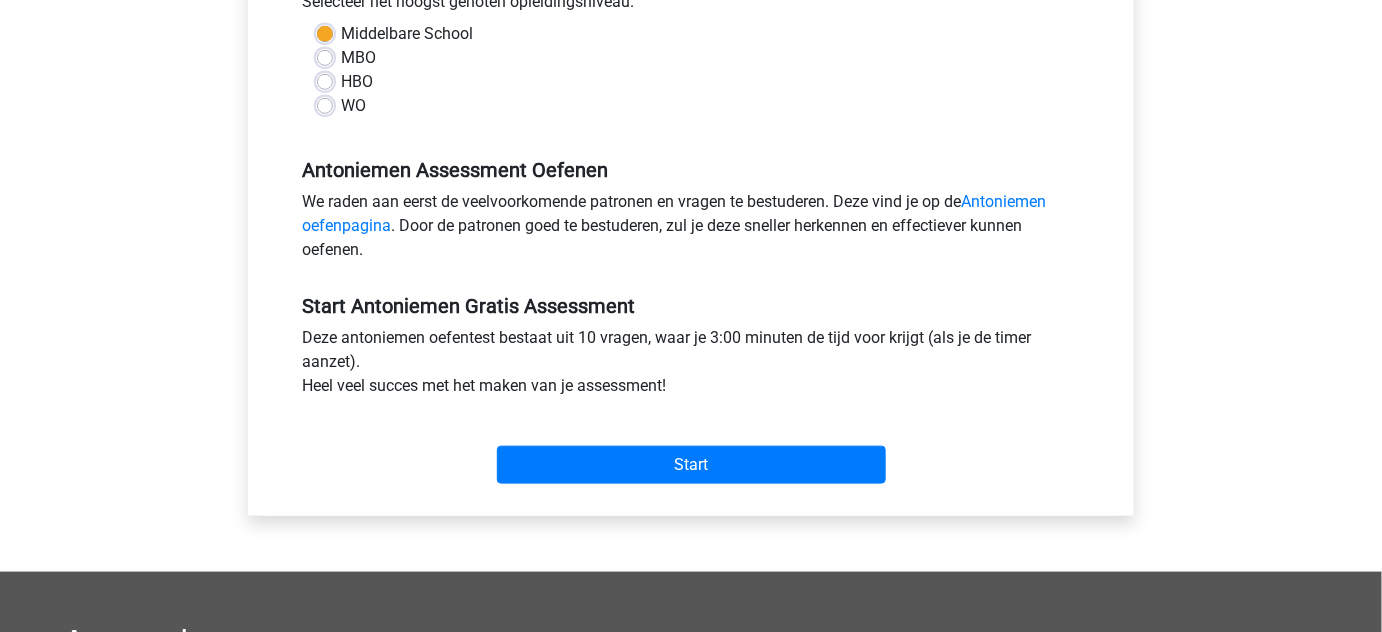 click on "Start" at bounding box center (691, 449) 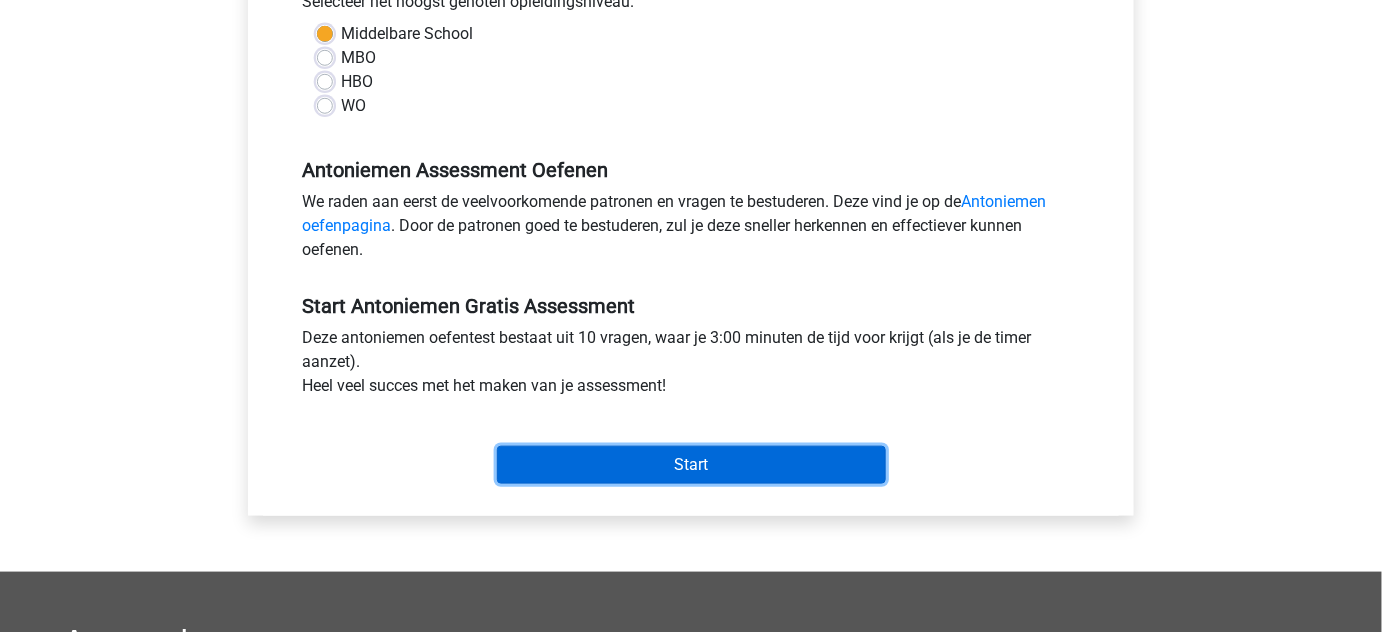 click on "Start" at bounding box center (691, 465) 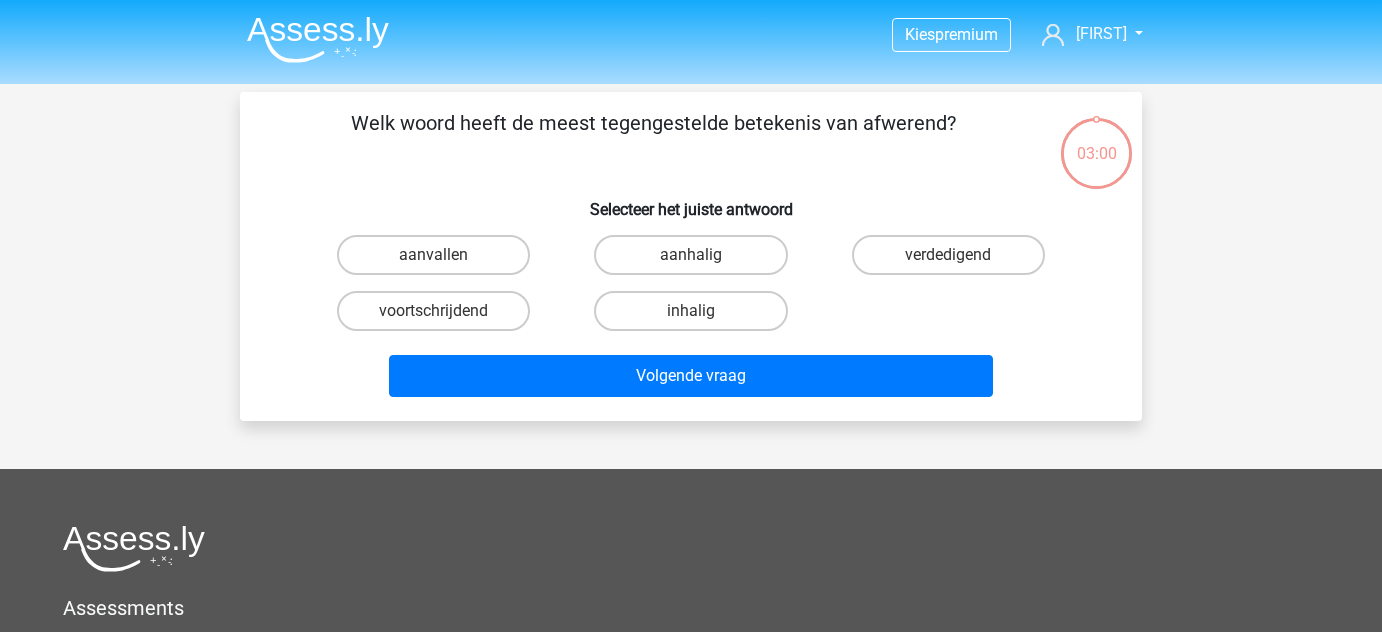 scroll, scrollTop: 0, scrollLeft: 0, axis: both 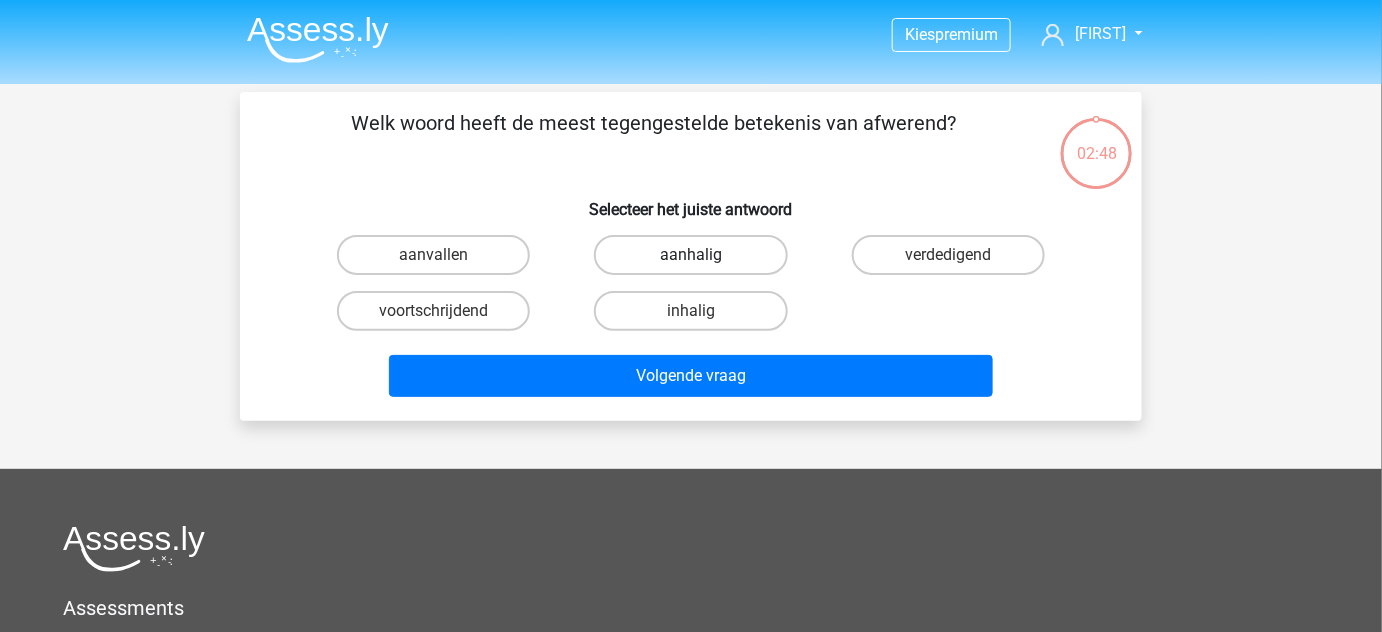 click on "aanhalig" at bounding box center (690, 255) 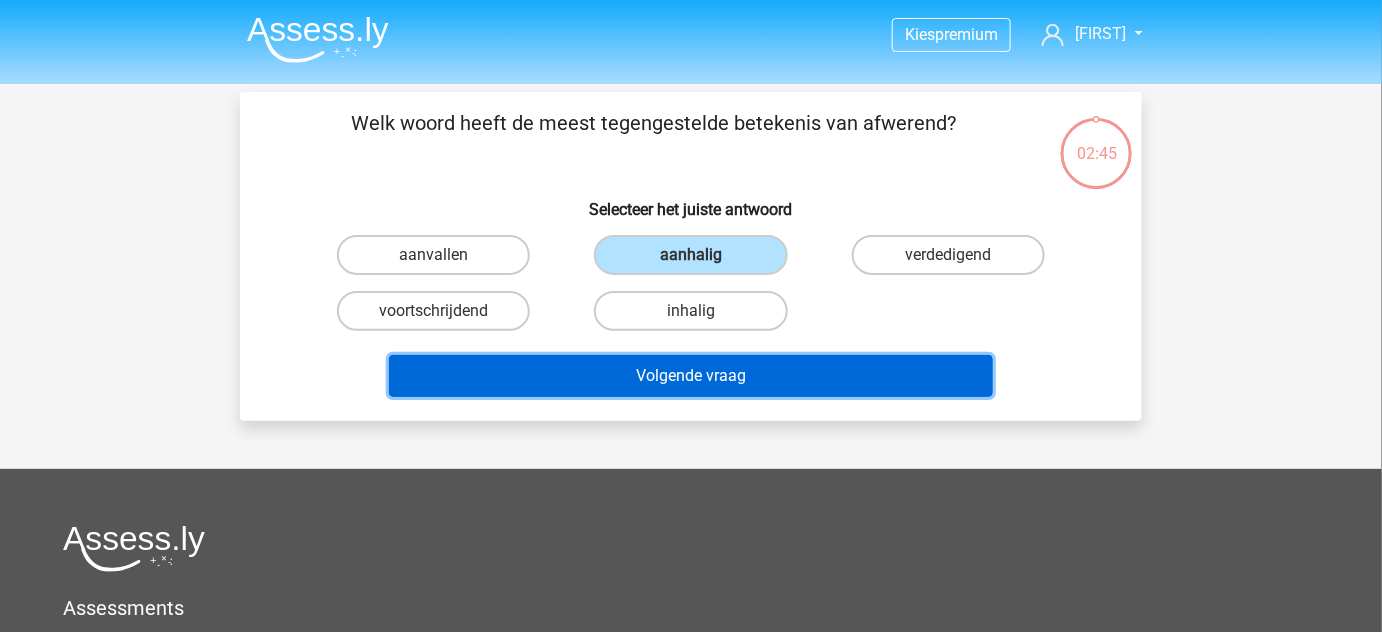 click on "Volgende vraag" at bounding box center (691, 376) 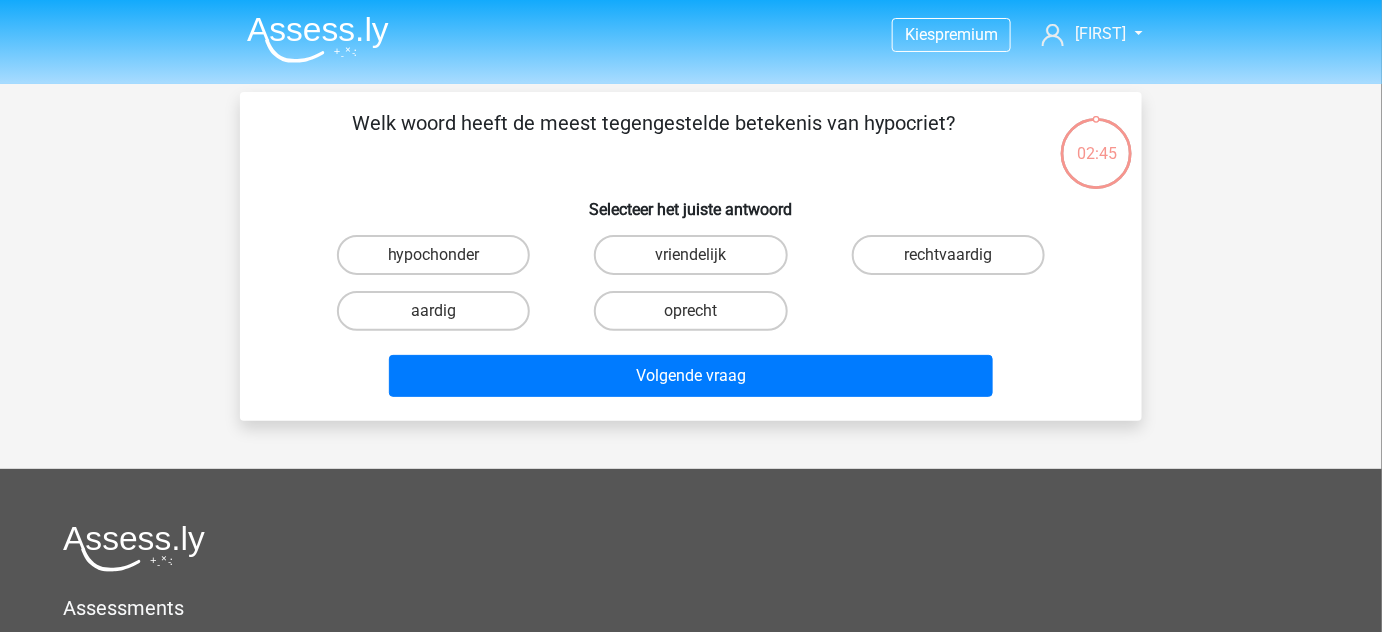 scroll, scrollTop: 92, scrollLeft: 0, axis: vertical 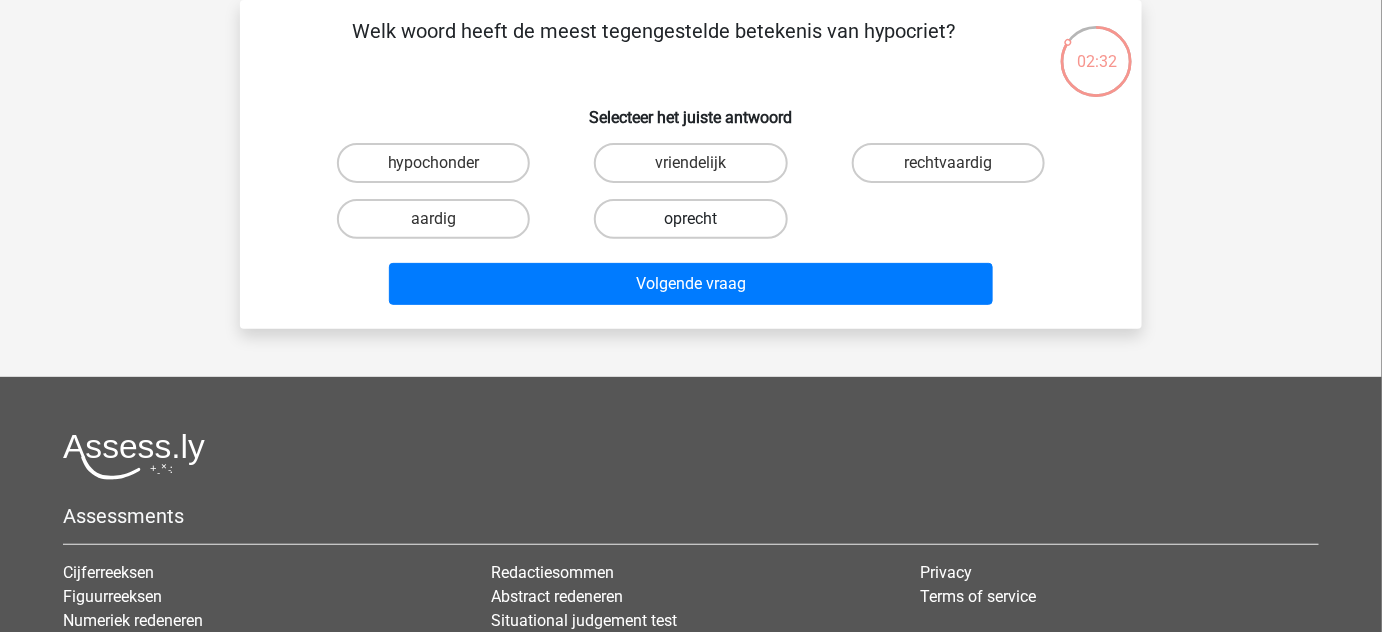 click on "oprecht" at bounding box center [690, 219] 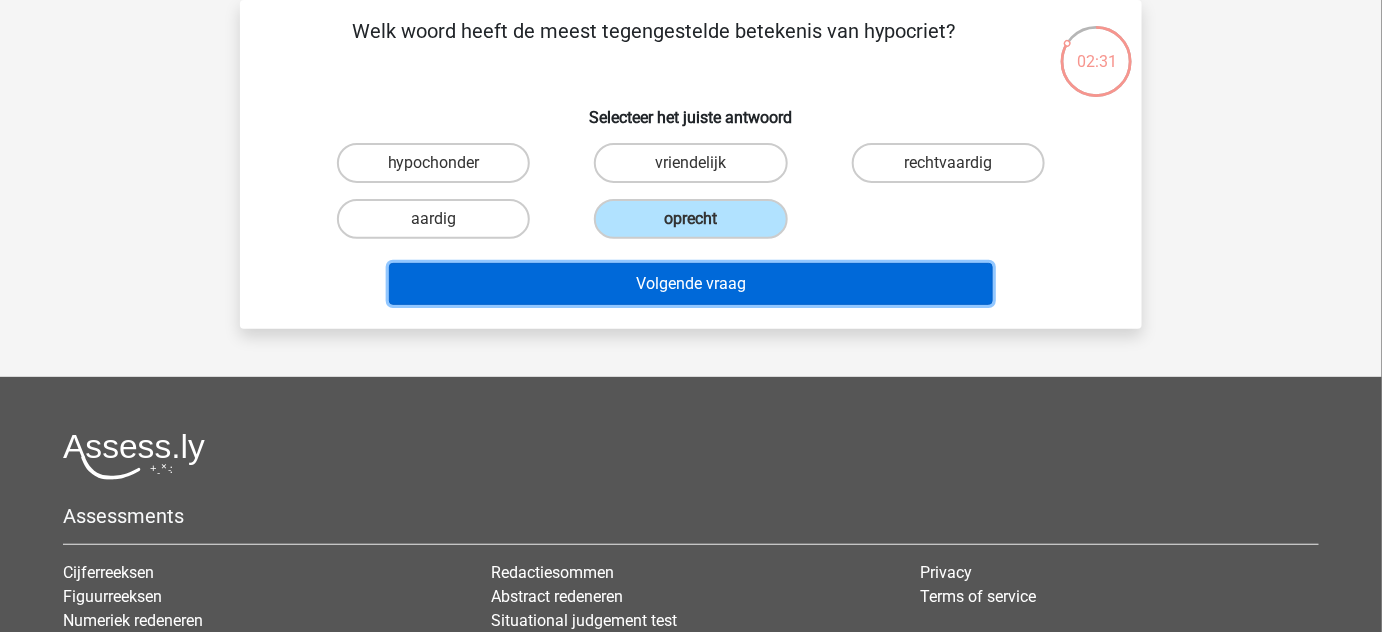 click on "Volgende vraag" at bounding box center [691, 284] 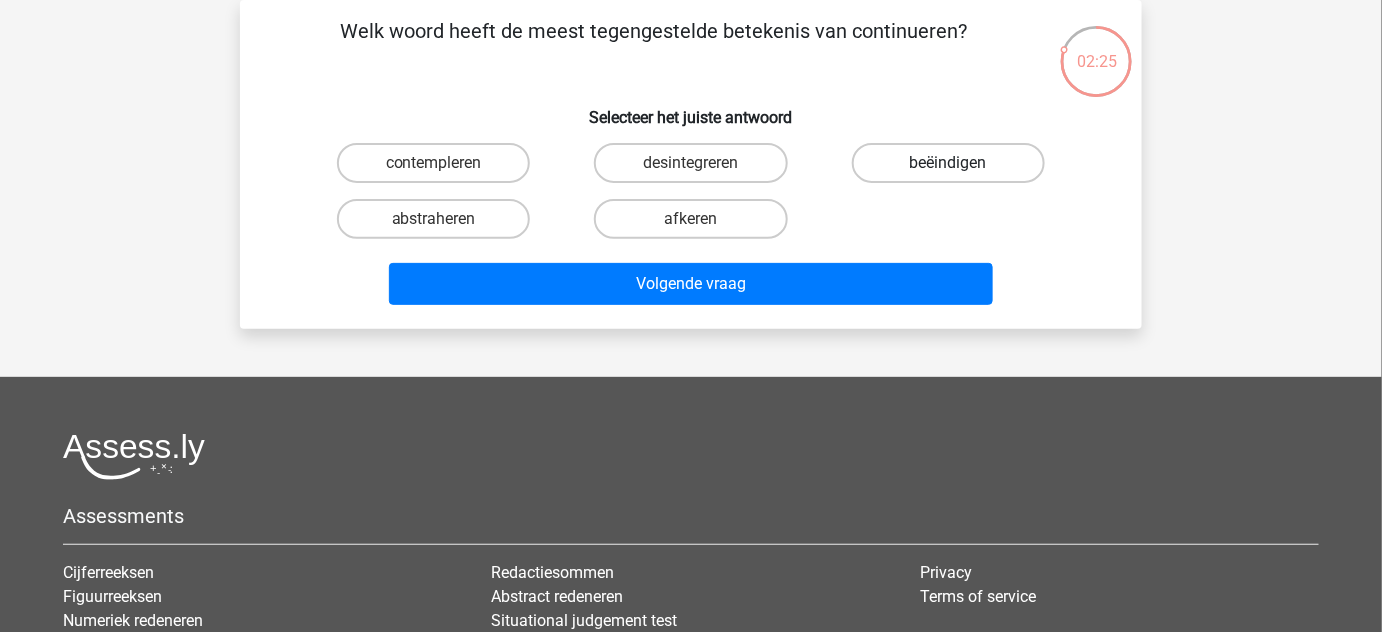 click on "beëindigen" at bounding box center (948, 163) 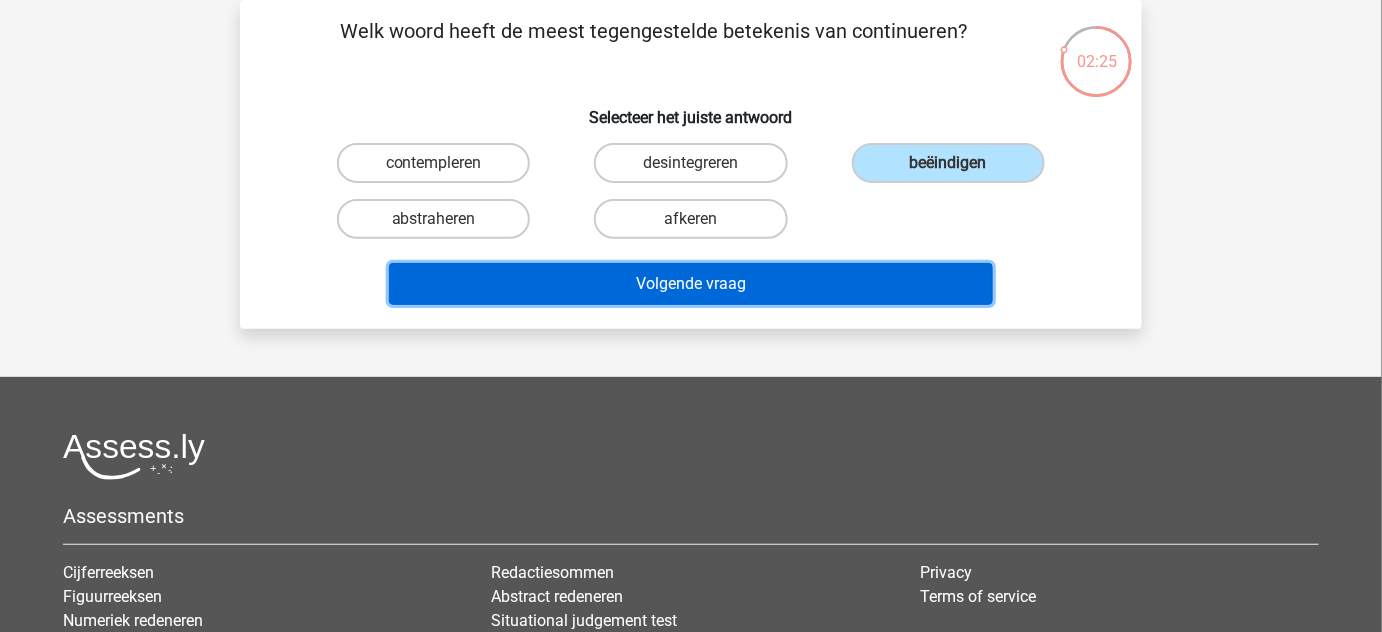 click on "Volgende vraag" at bounding box center [691, 284] 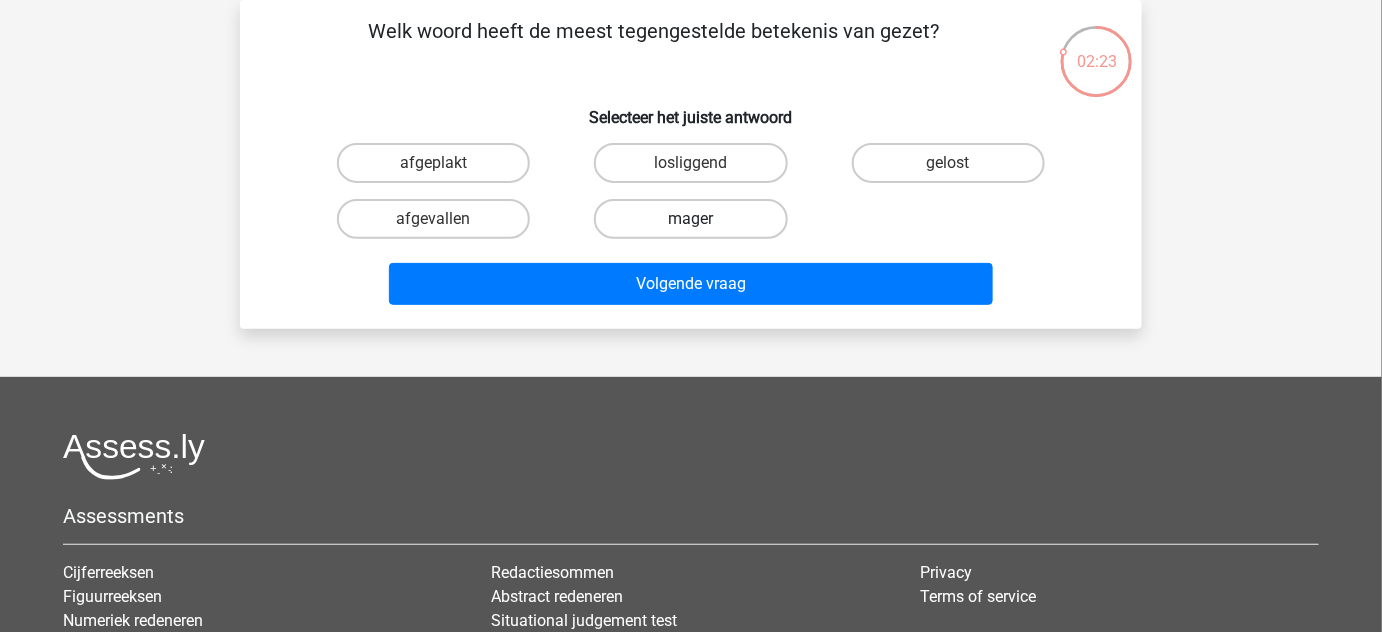 click on "mager" at bounding box center (690, 219) 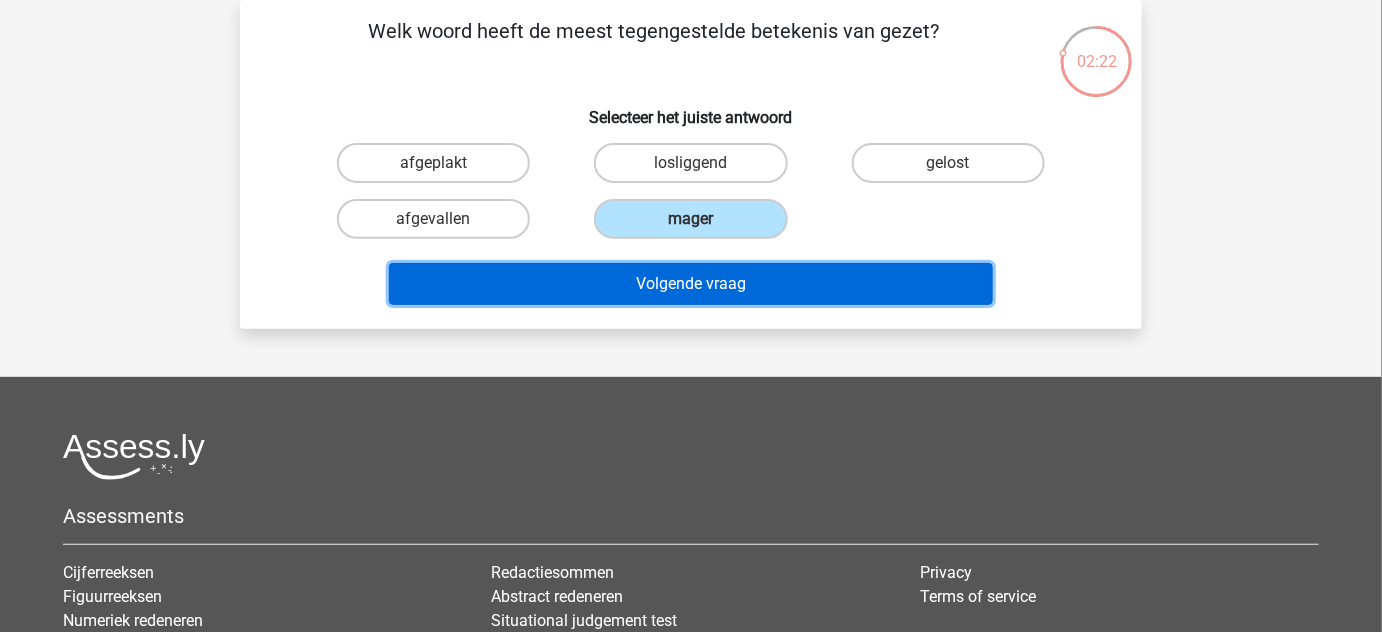 click on "Volgende vraag" at bounding box center (691, 284) 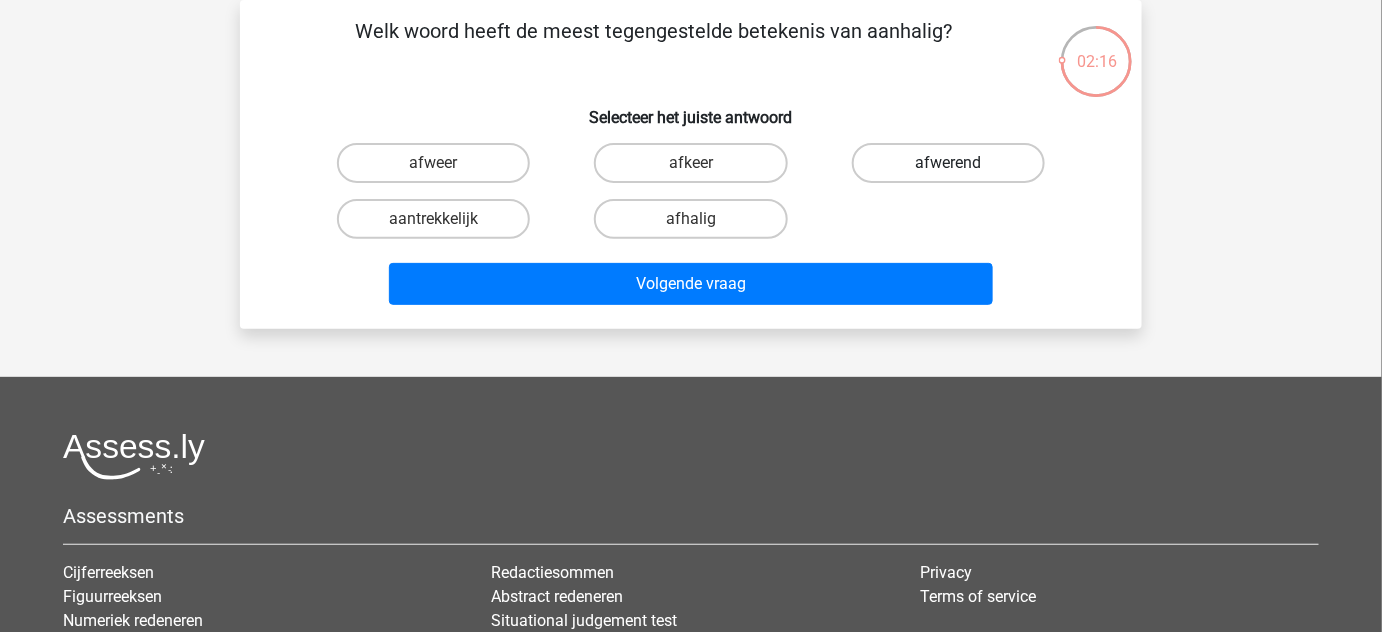 click on "afwerend" at bounding box center [948, 163] 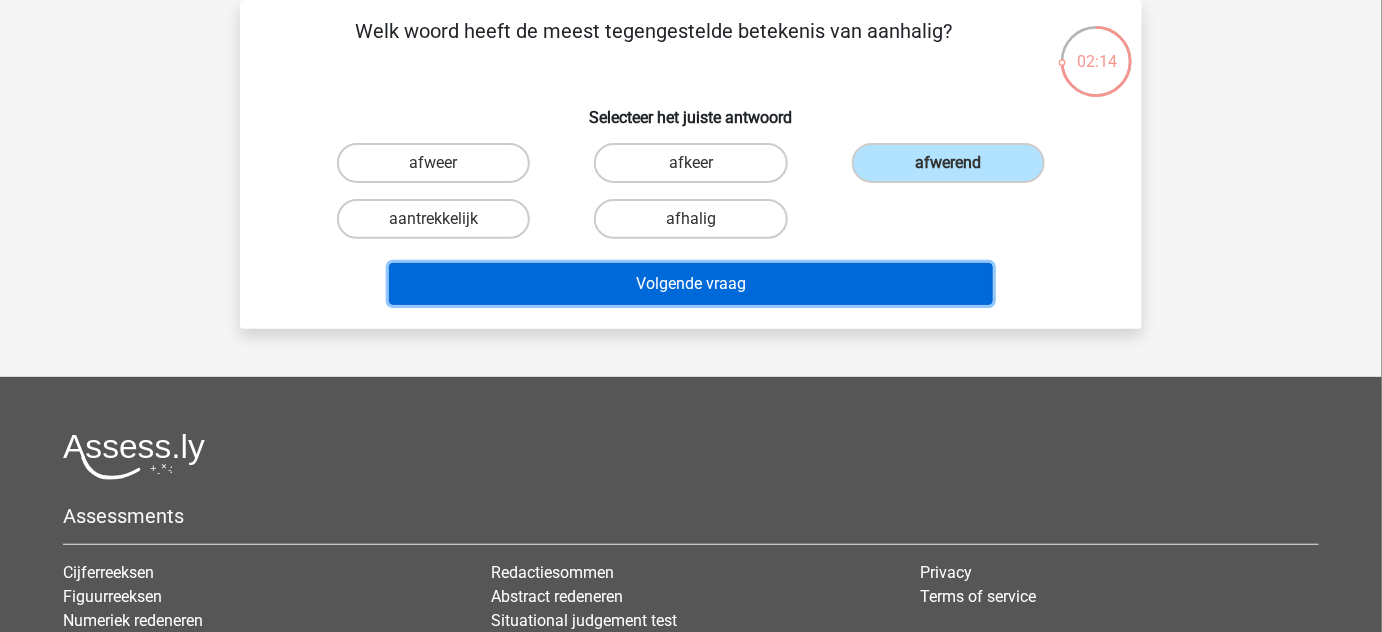 click on "Volgende vraag" at bounding box center [691, 284] 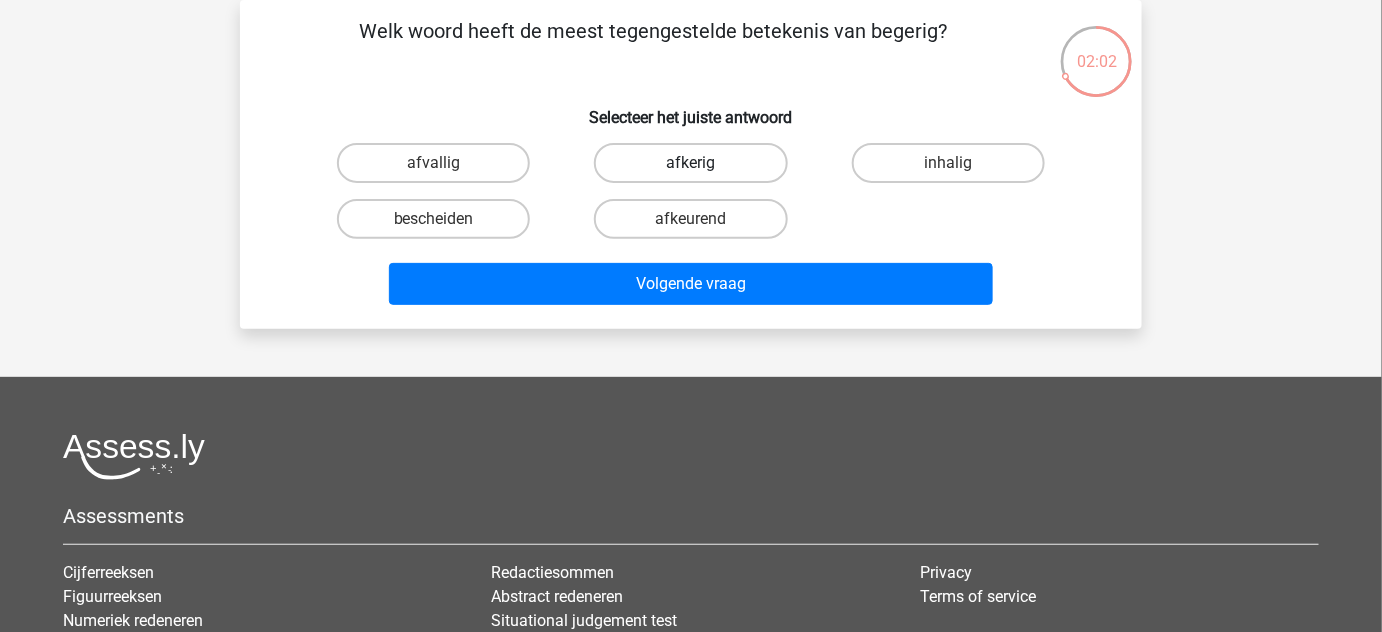 click on "afkerig" at bounding box center [690, 163] 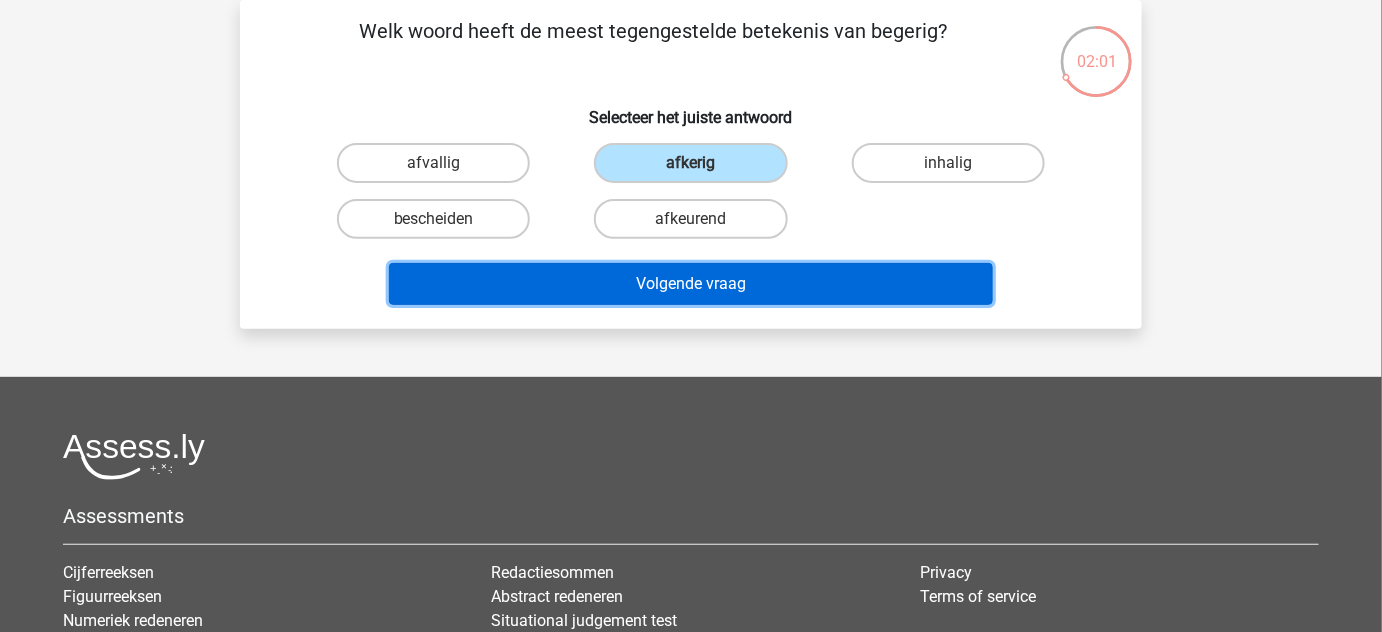 click on "Volgende vraag" at bounding box center [691, 284] 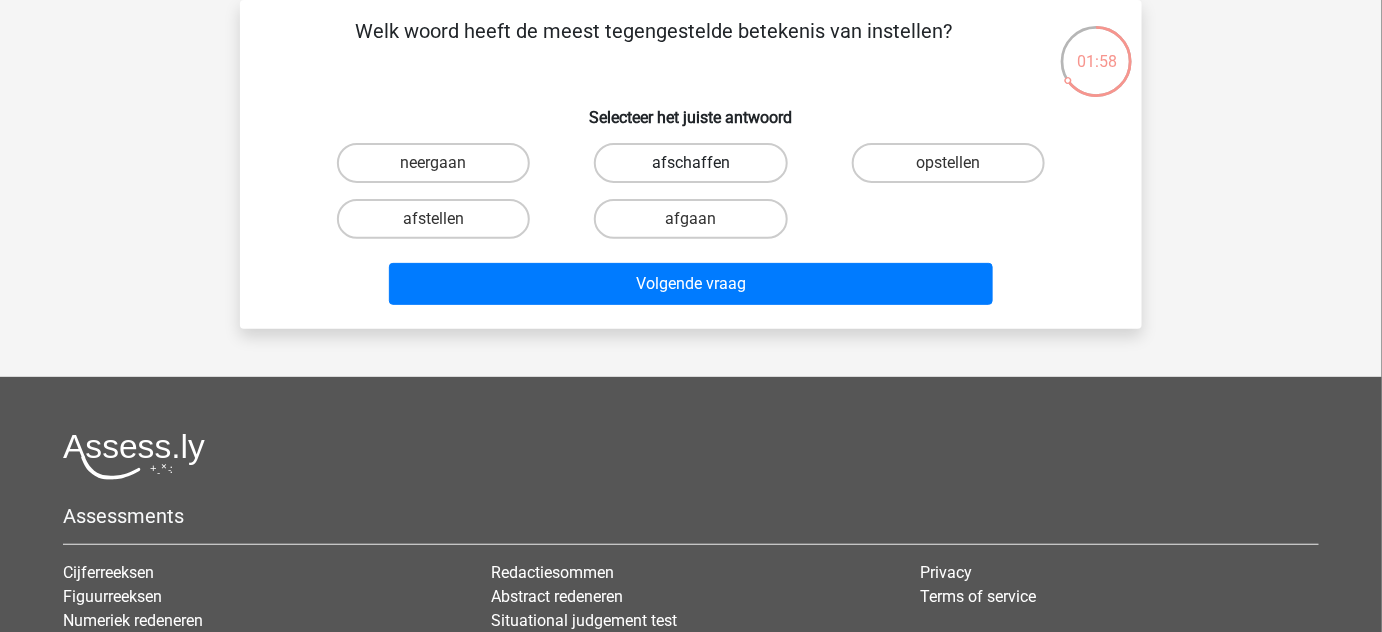 click on "afschaffen" at bounding box center [690, 163] 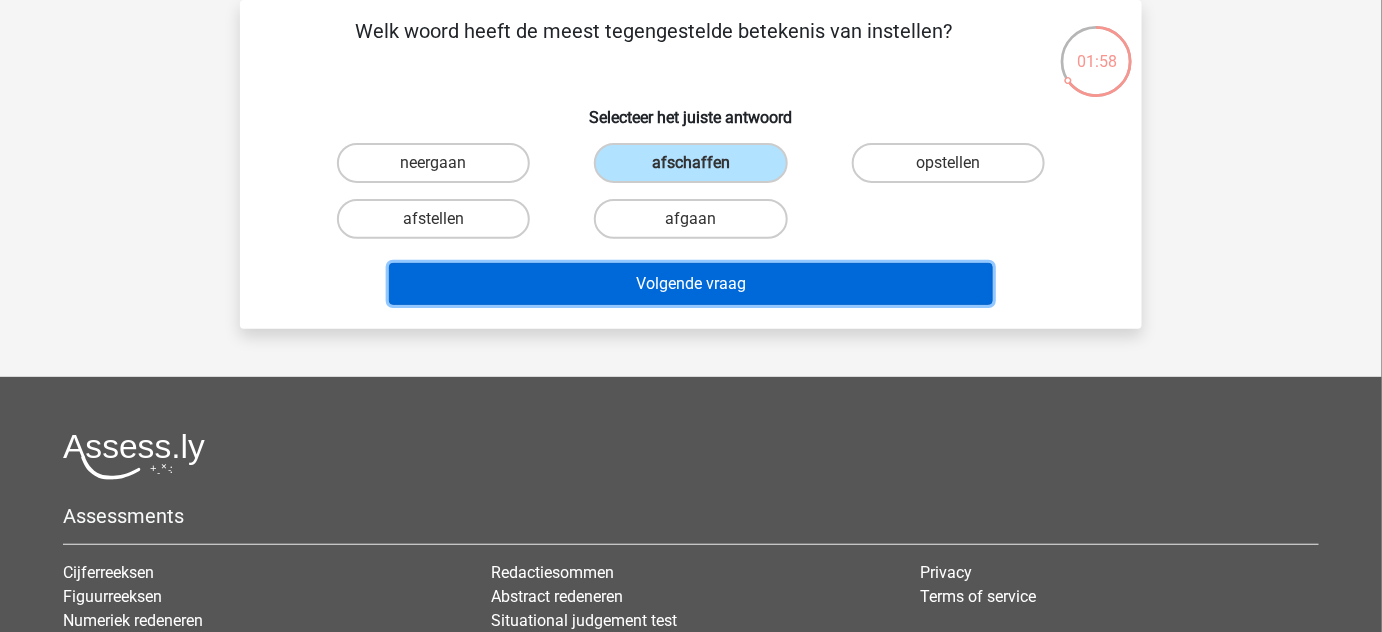 click on "Volgende vraag" at bounding box center [691, 284] 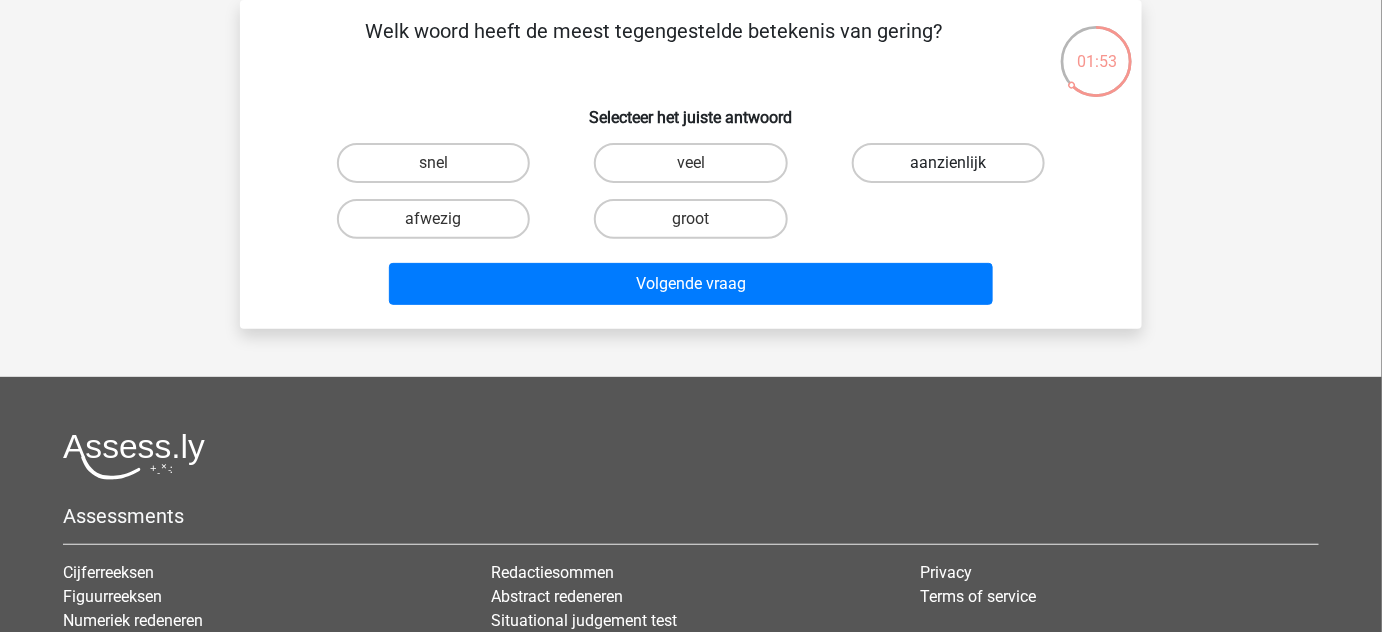 click on "aanzienlijk" at bounding box center (948, 163) 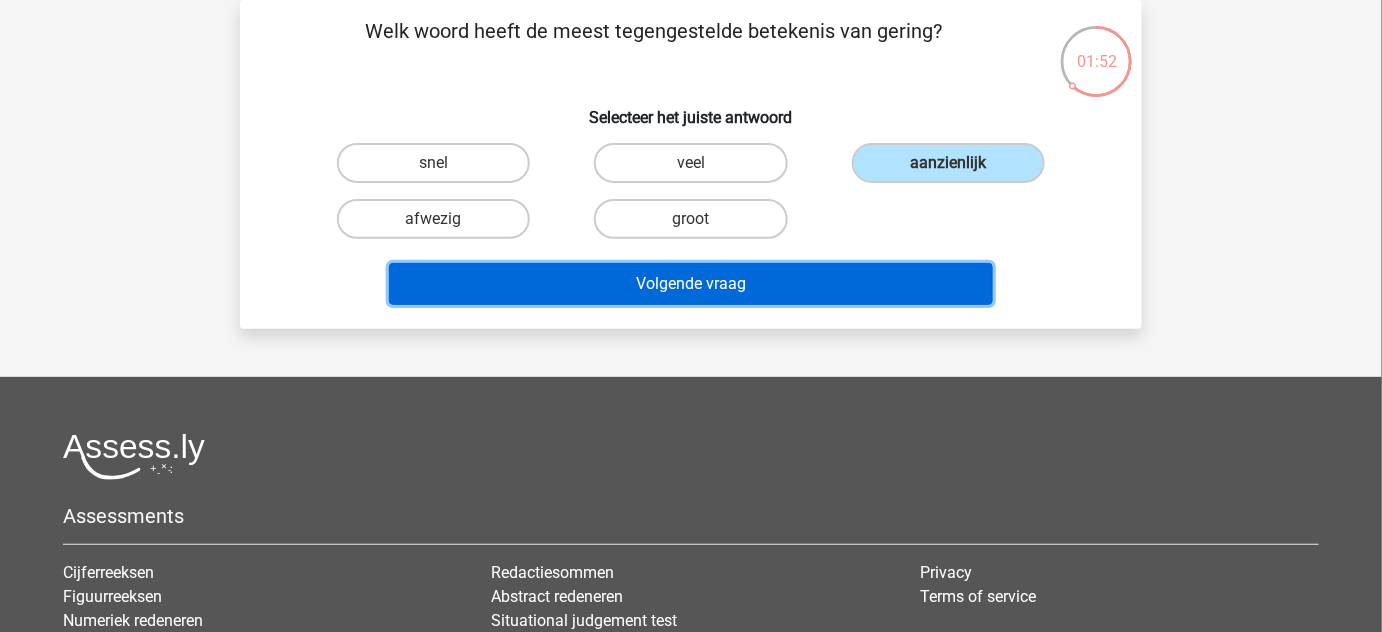 click on "Volgende vraag" at bounding box center [691, 284] 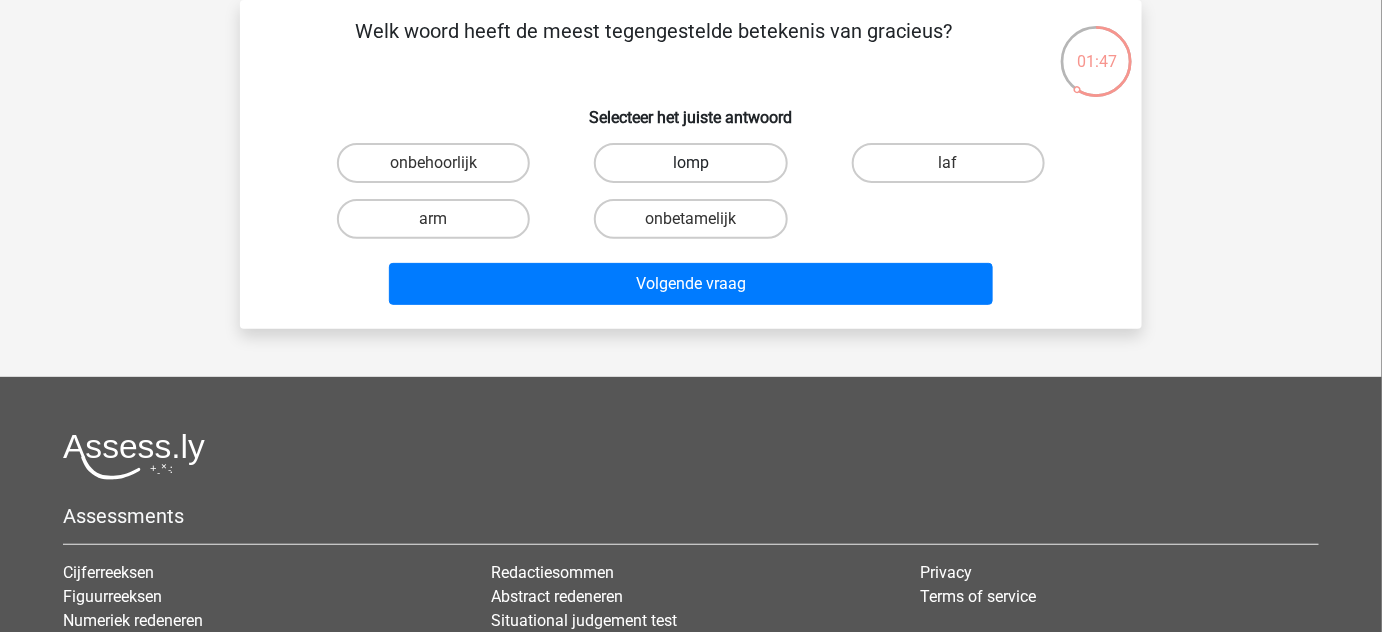 click on "lomp" at bounding box center (690, 163) 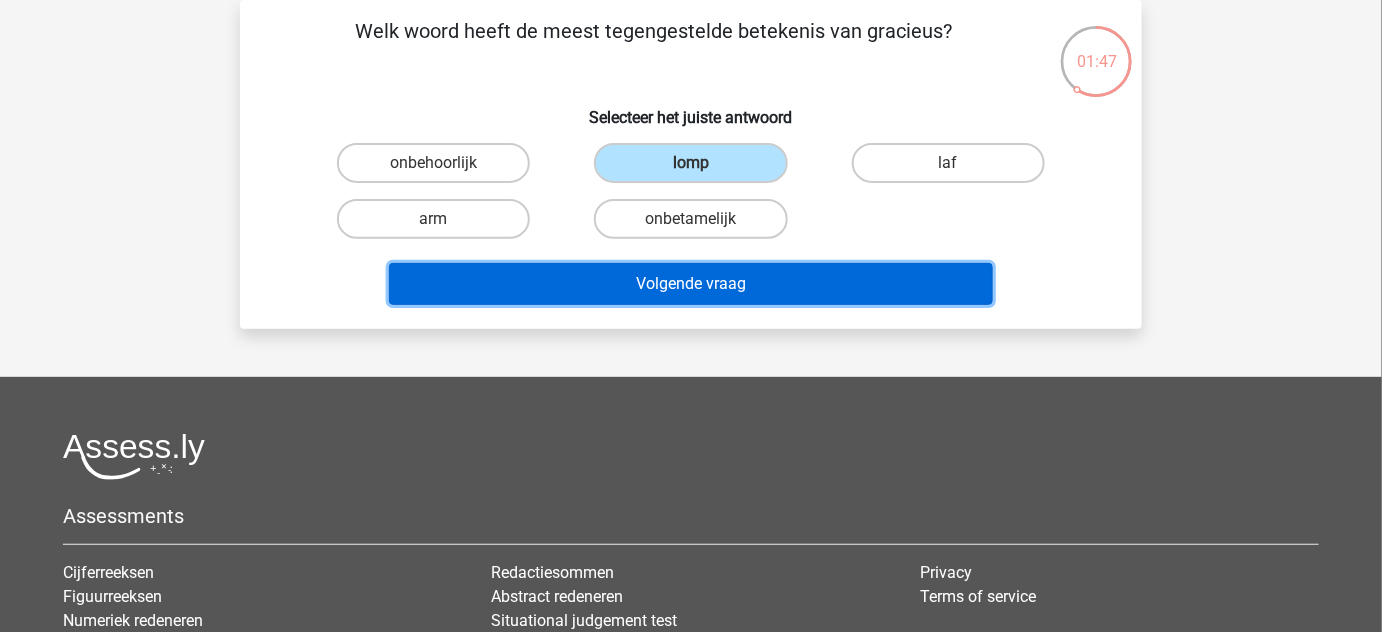 click on "Volgende vraag" at bounding box center (691, 284) 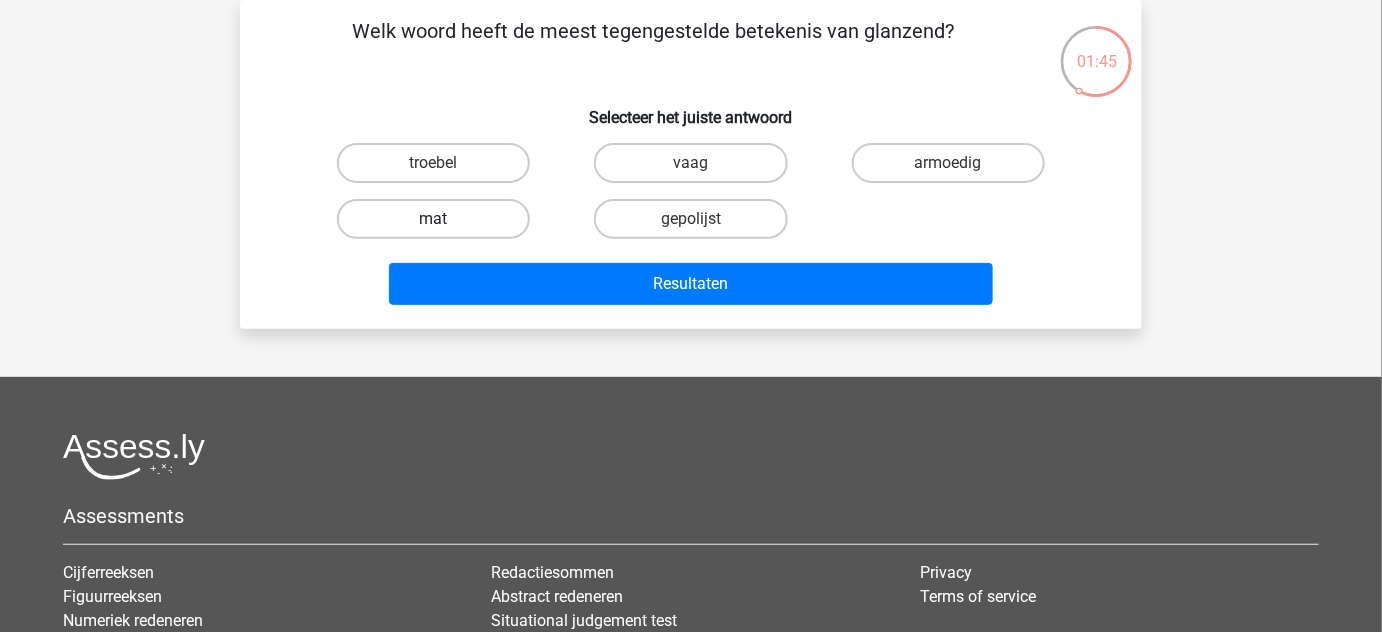 click on "mat" at bounding box center [433, 219] 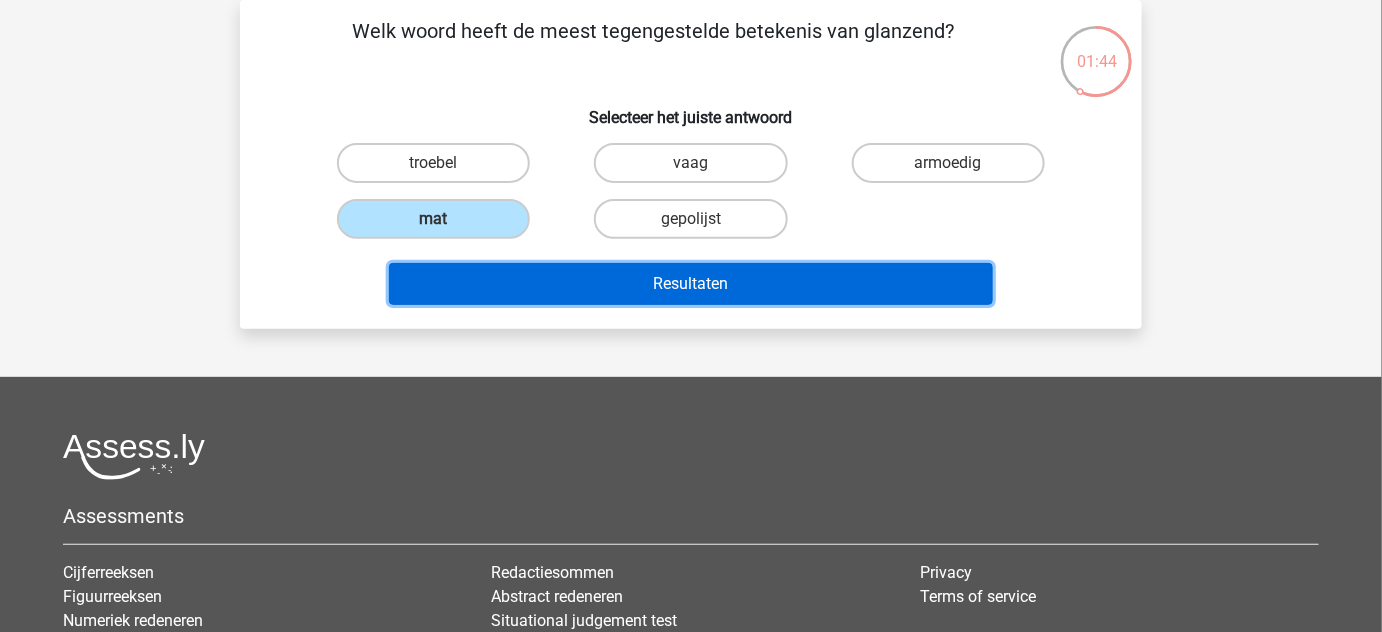 click on "Resultaten" at bounding box center [691, 284] 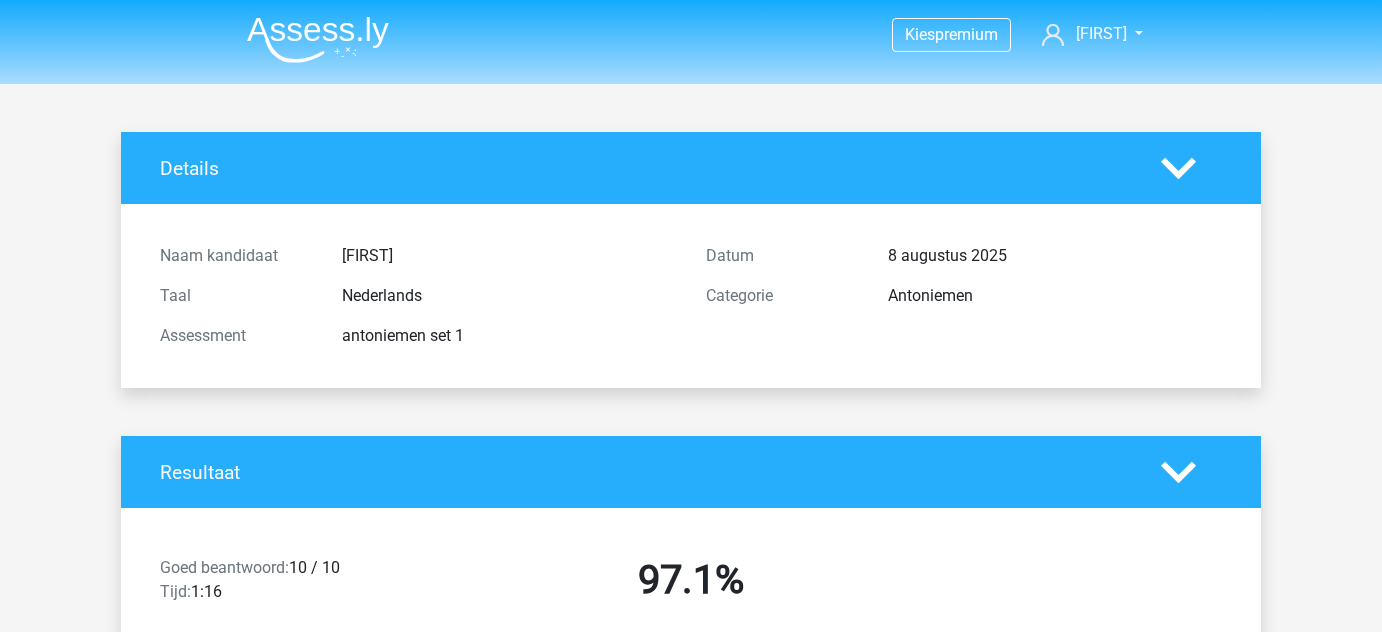 scroll, scrollTop: 0, scrollLeft: 0, axis: both 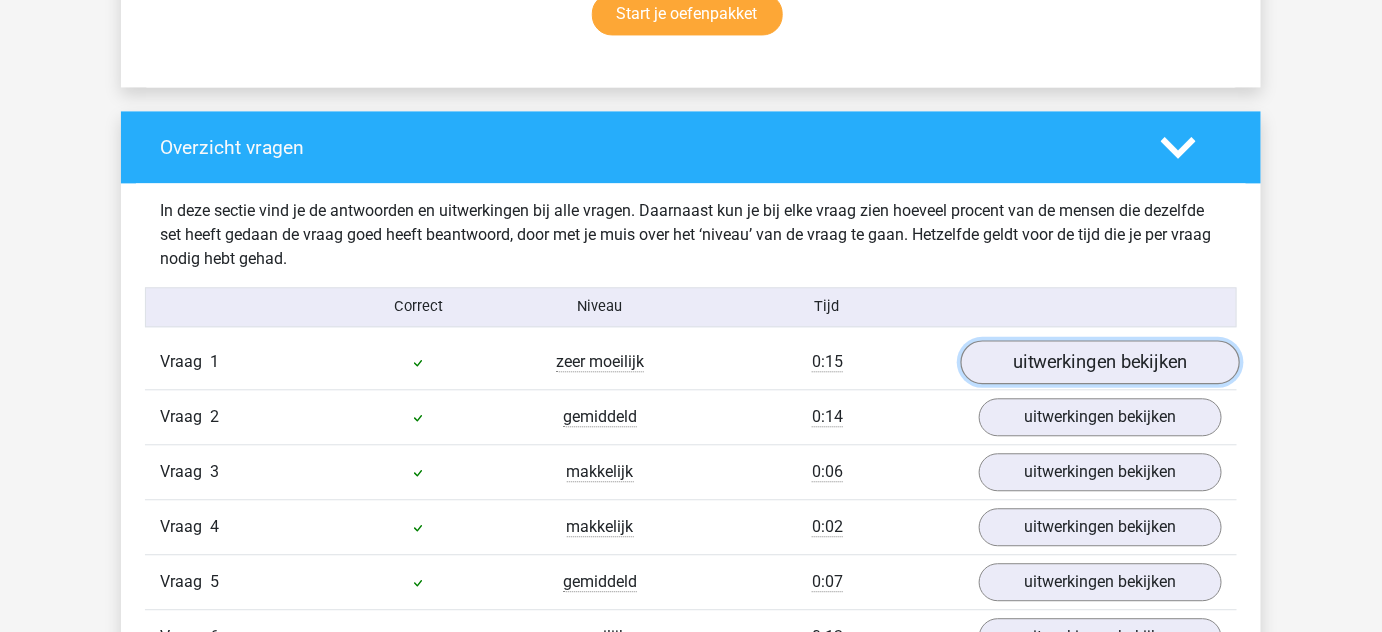 click on "uitwerkingen bekijken" at bounding box center [1100, 362] 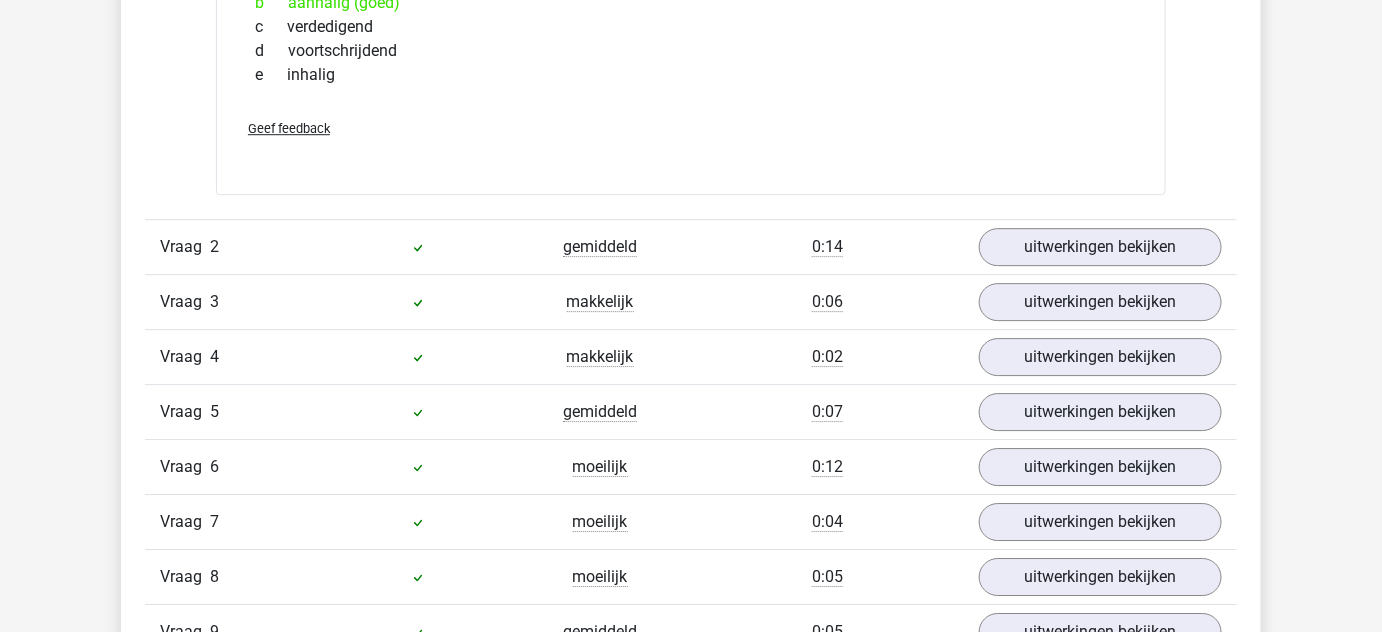 scroll, scrollTop: 1907, scrollLeft: 0, axis: vertical 